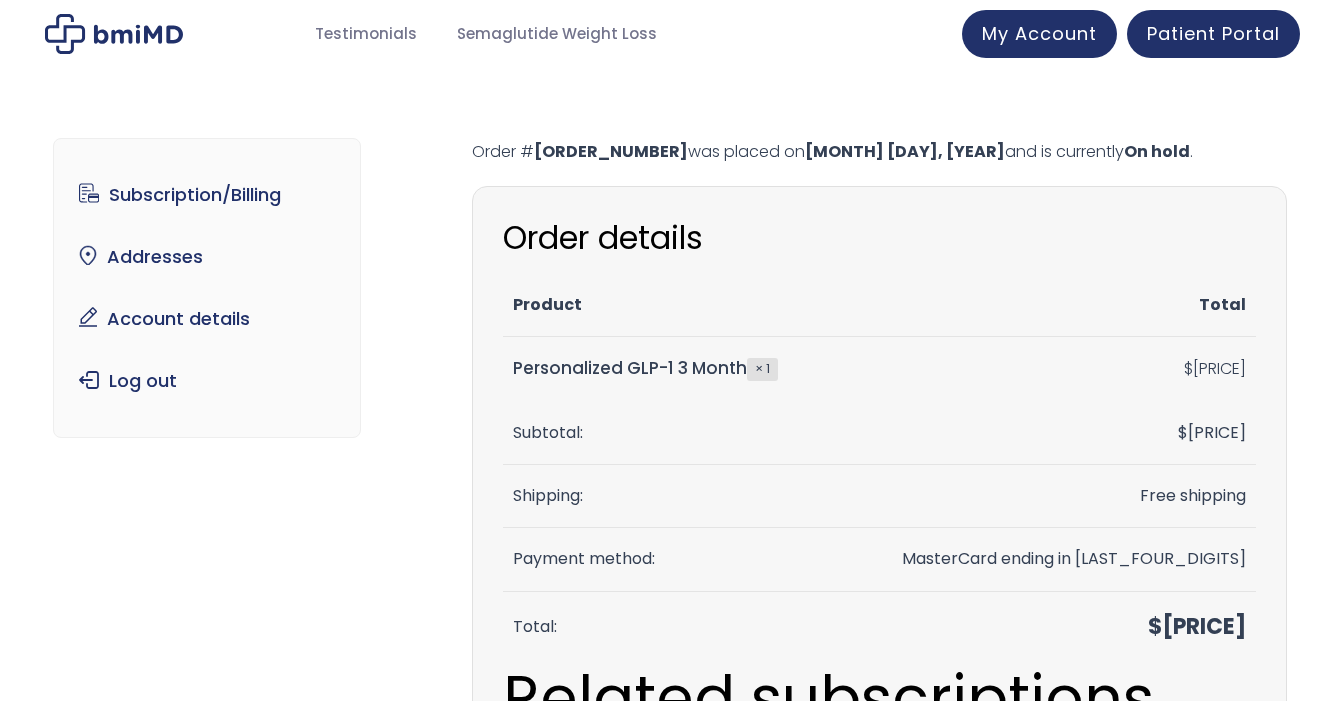 scroll, scrollTop: 0, scrollLeft: 0, axis: both 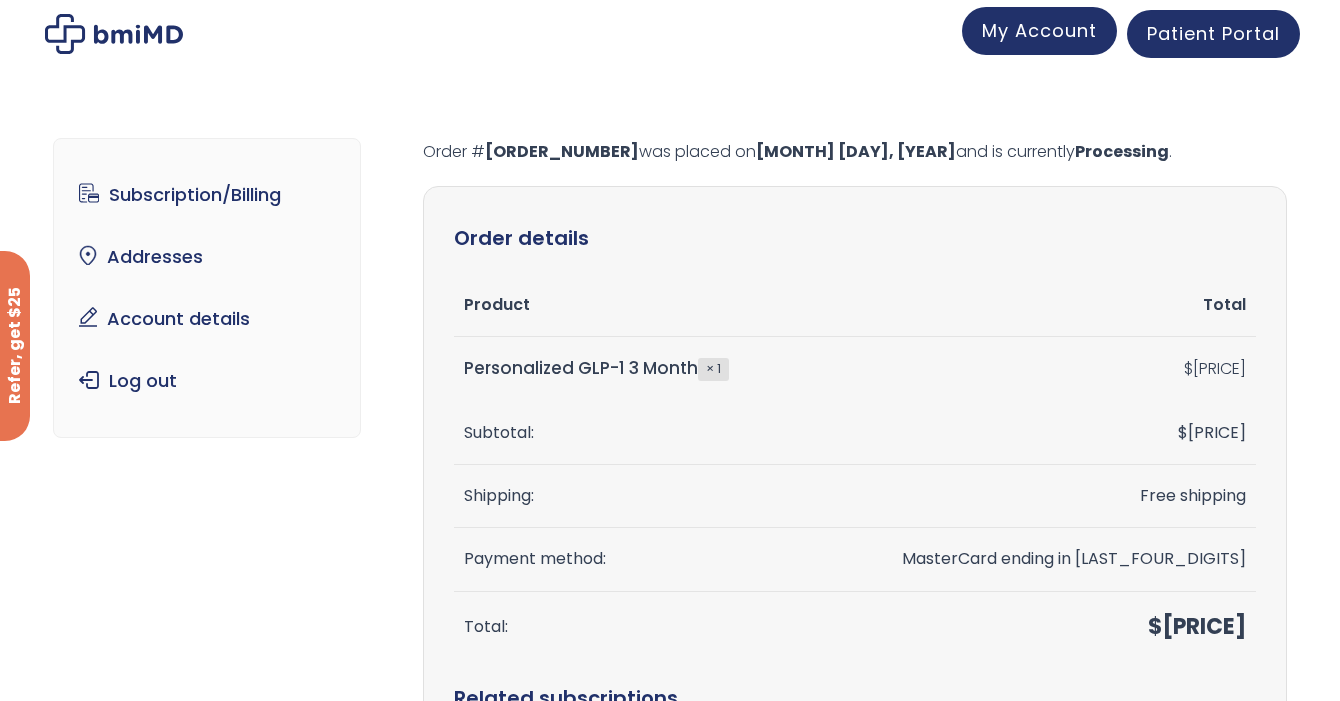 click on "My Account" at bounding box center [1039, 30] 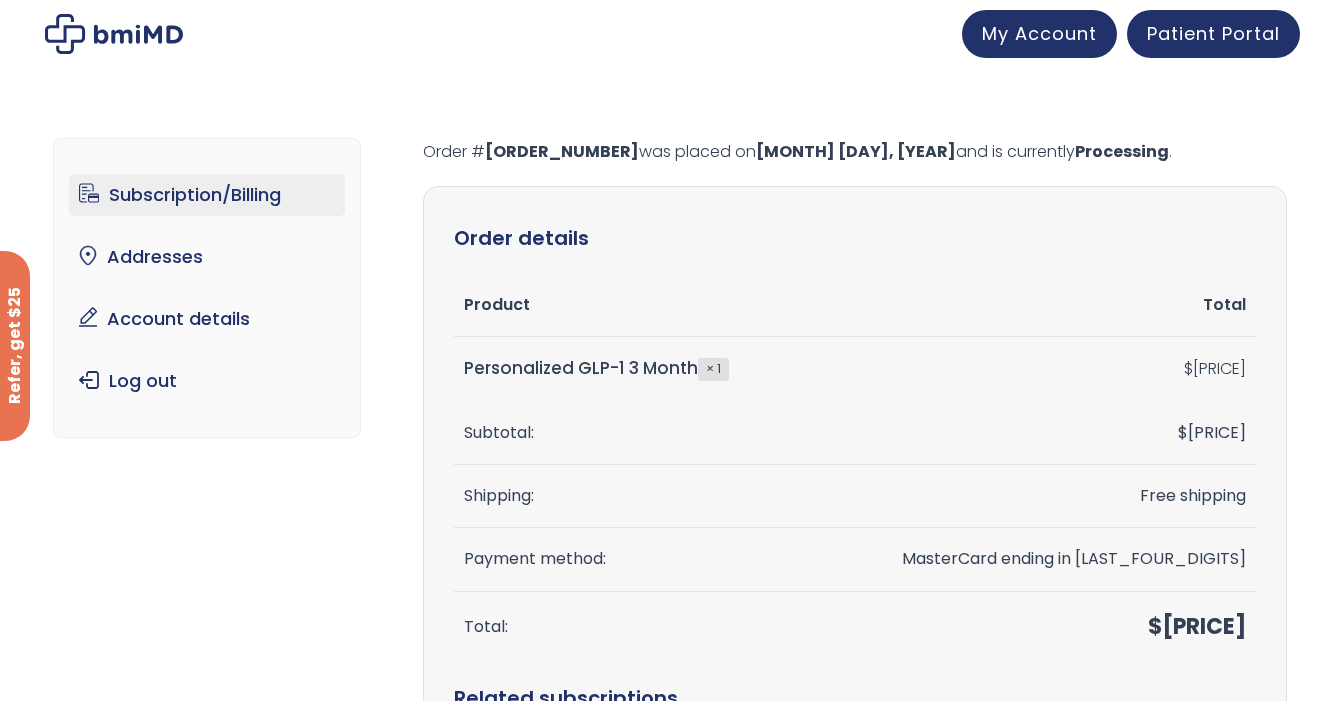 click on "Subscription/Billing" at bounding box center [207, 195] 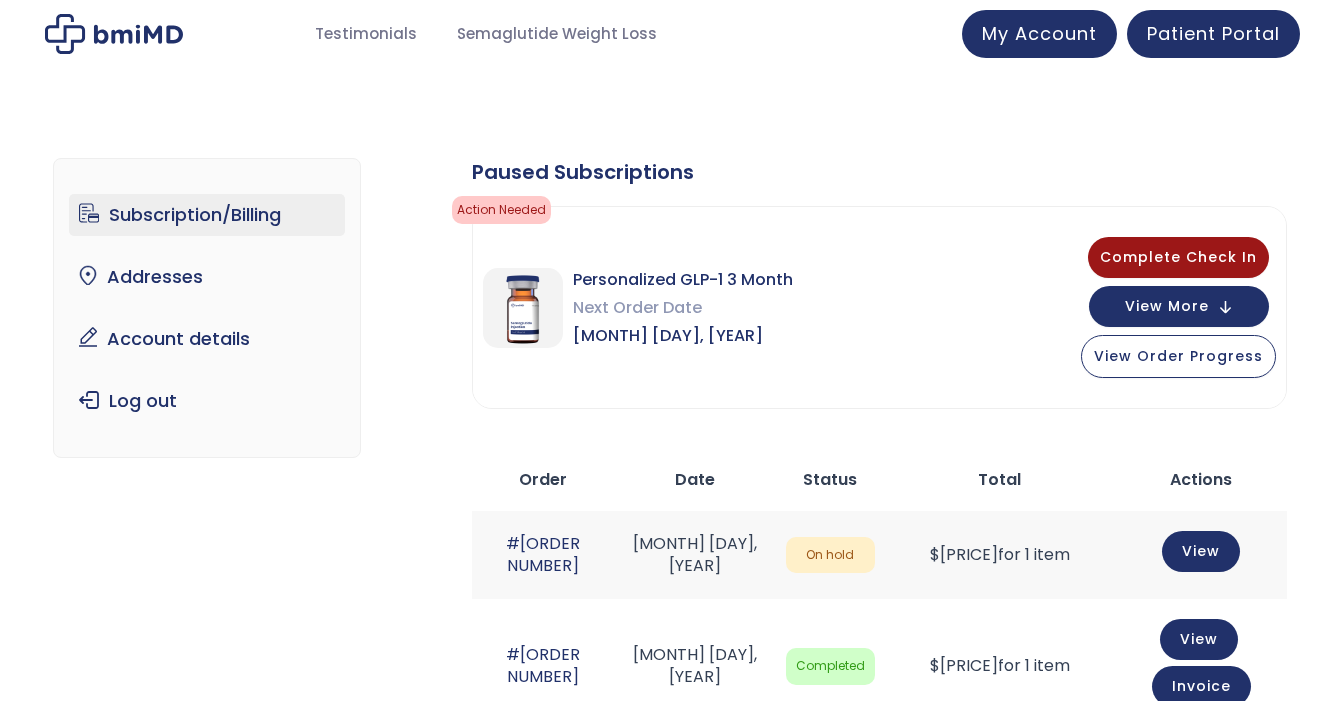 scroll, scrollTop: 0, scrollLeft: 0, axis: both 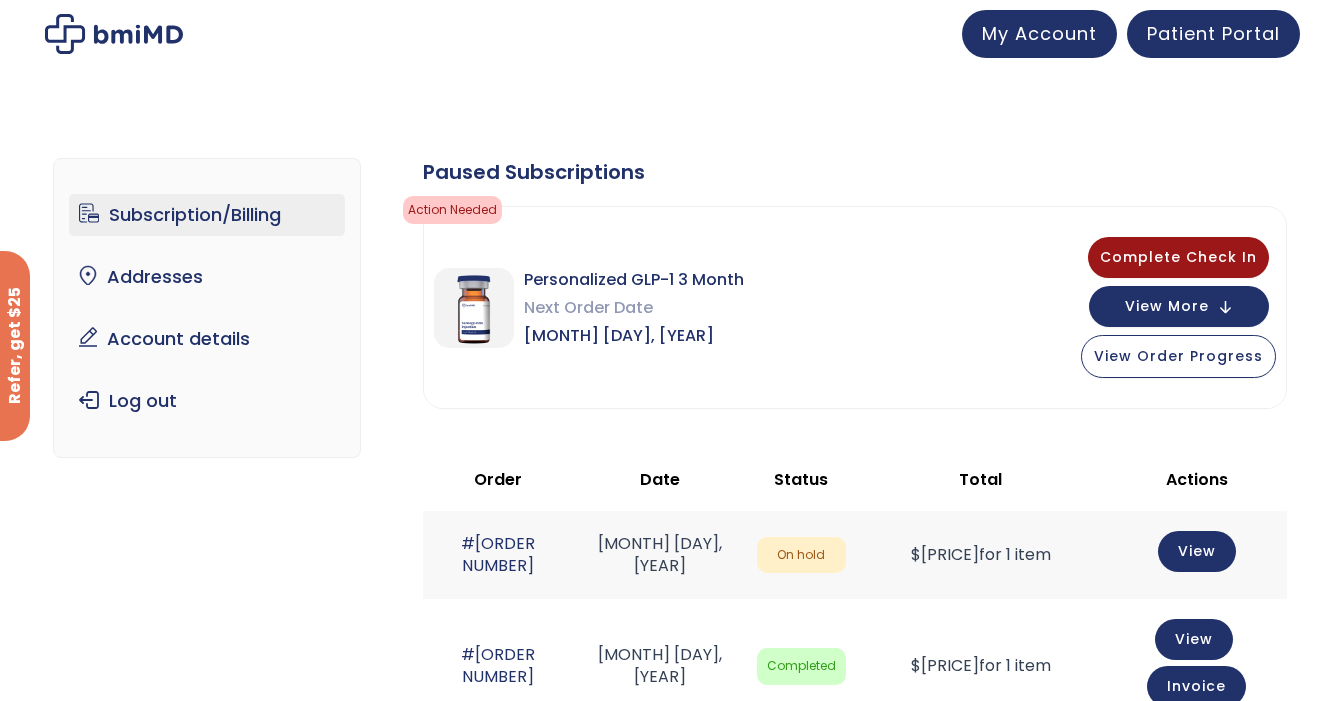 click on "Subscription/Billing" at bounding box center [207, 215] 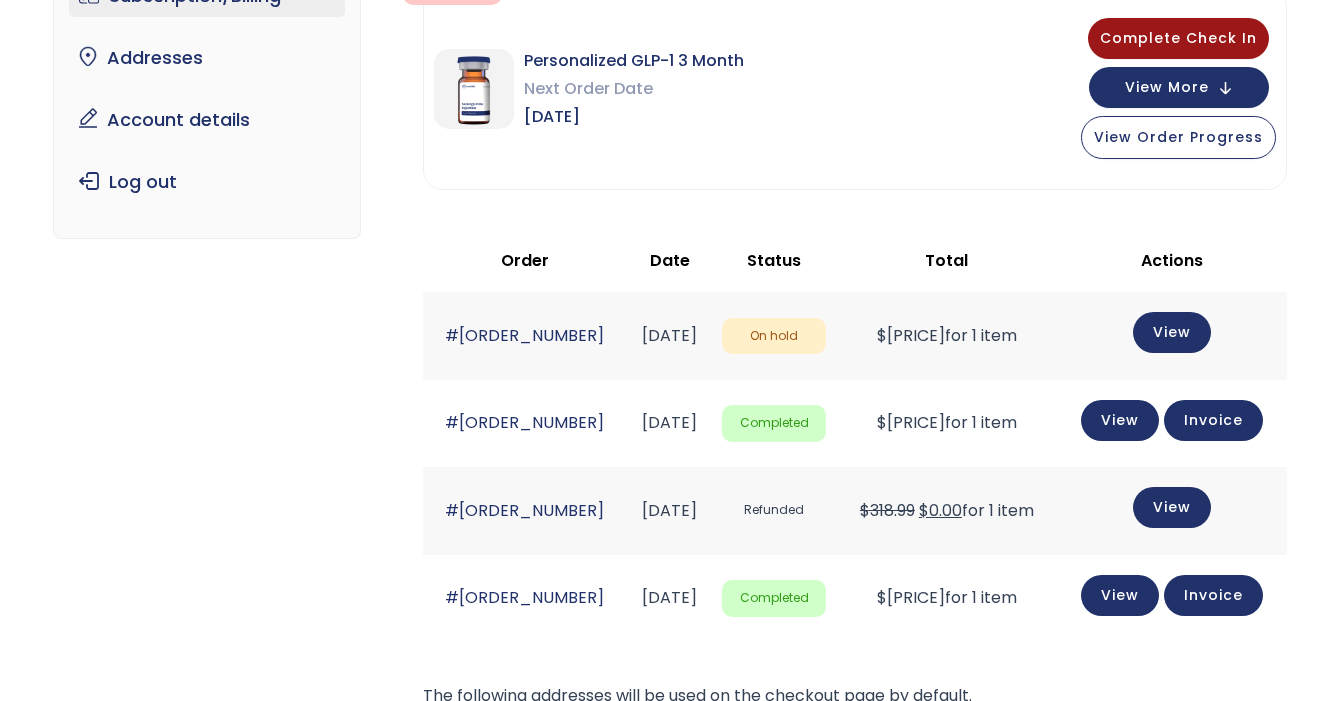 scroll, scrollTop: 0, scrollLeft: 0, axis: both 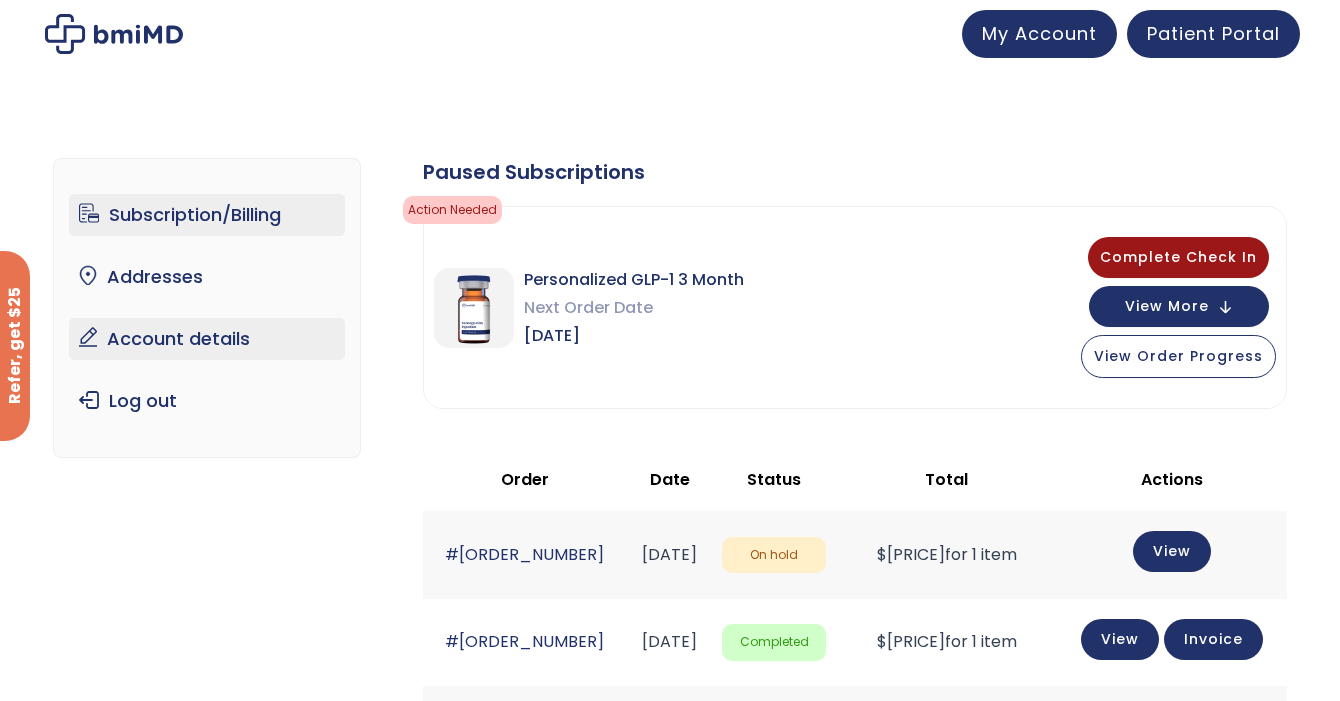 click on "Account details" at bounding box center (207, 339) 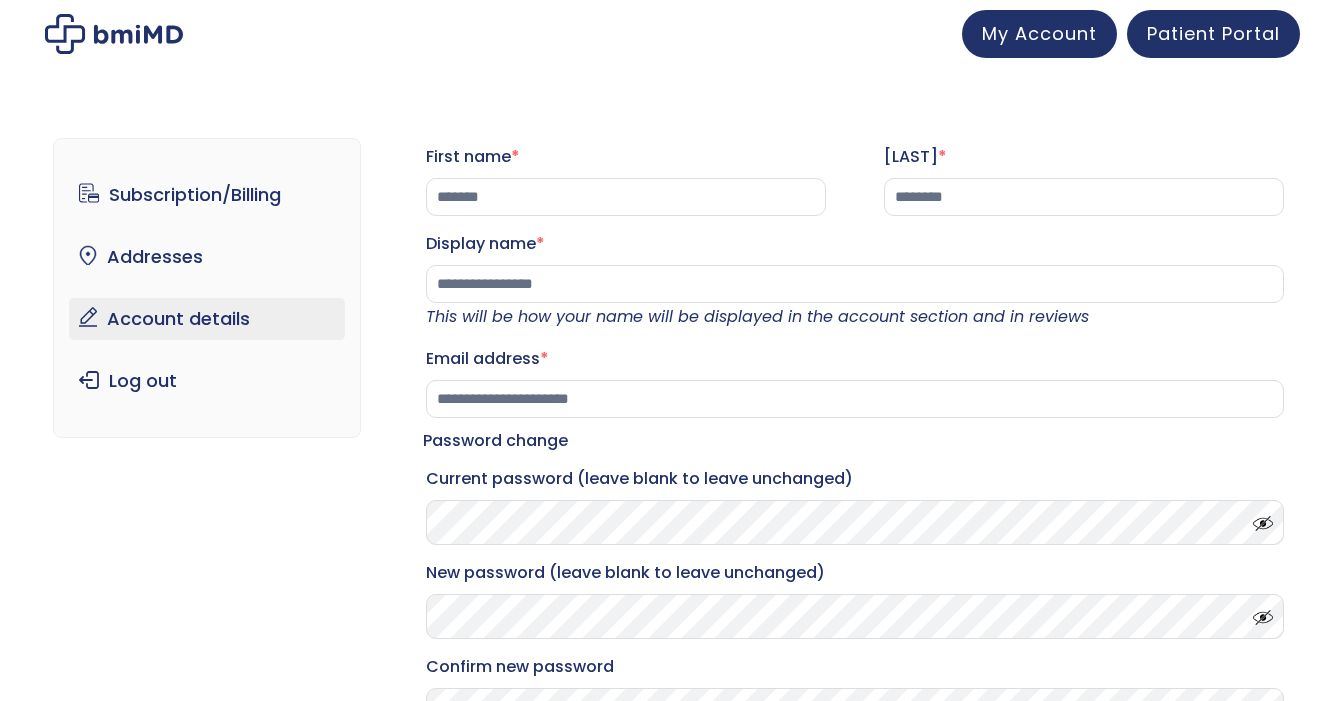 scroll, scrollTop: 0, scrollLeft: 0, axis: both 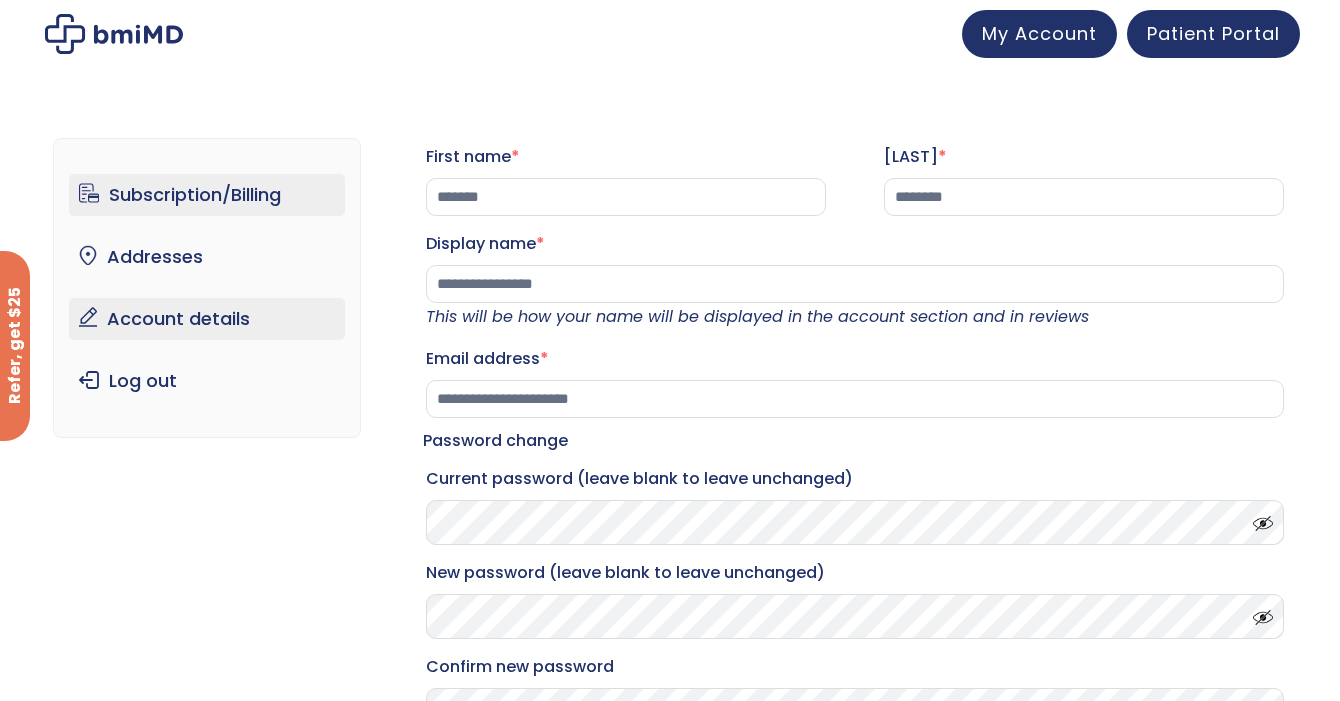 click on "Subscription/Billing" at bounding box center (207, 195) 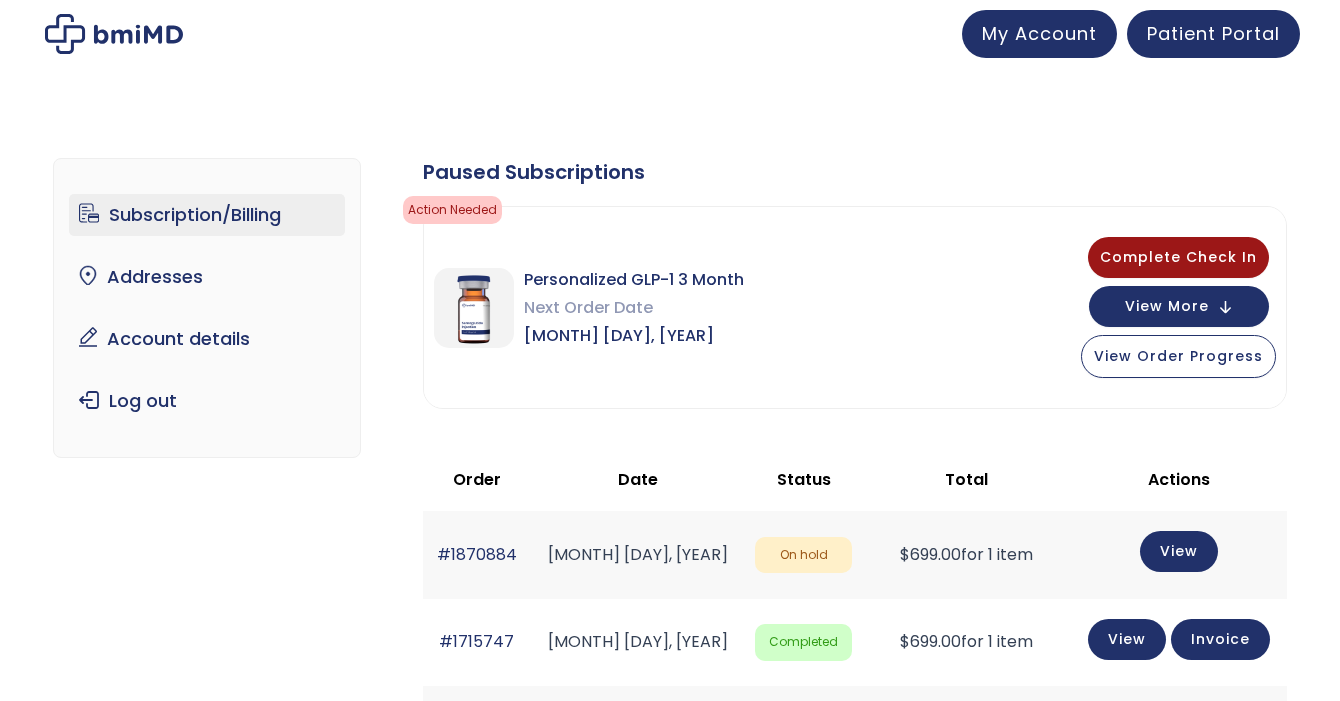 scroll, scrollTop: 0, scrollLeft: 0, axis: both 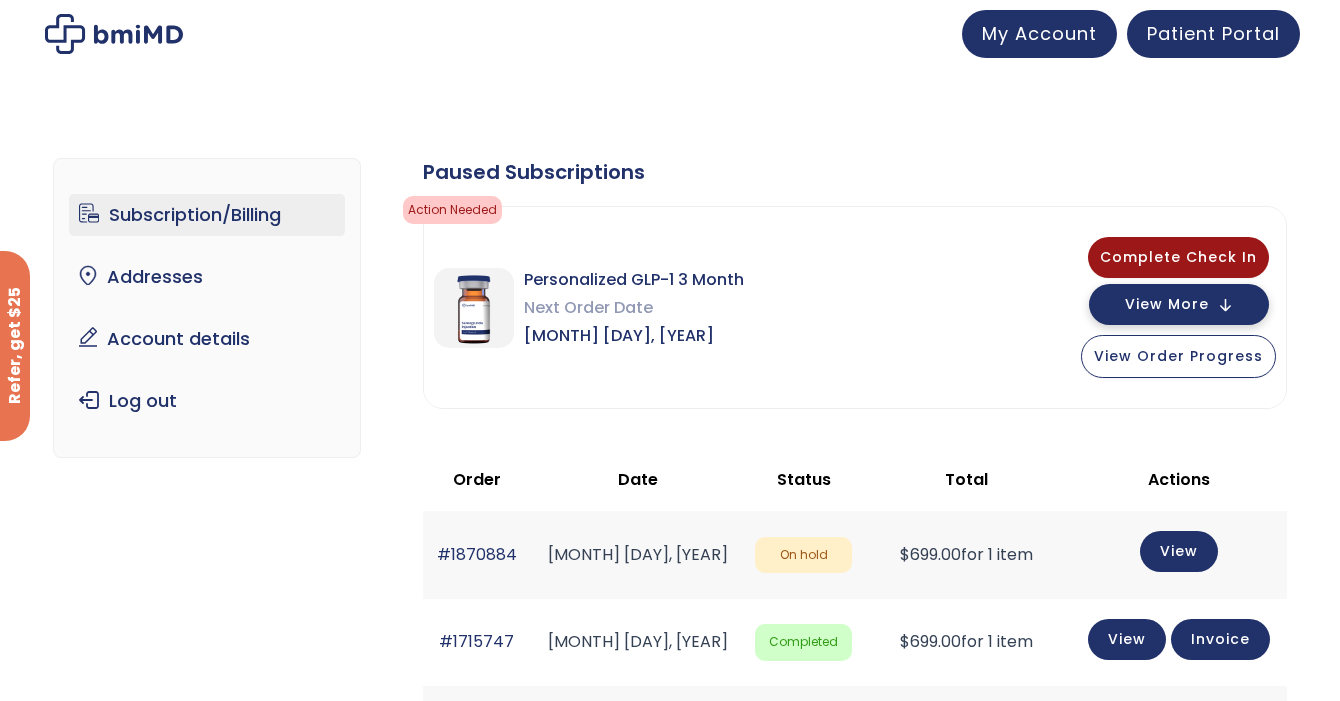click on "View More" at bounding box center [1167, 304] 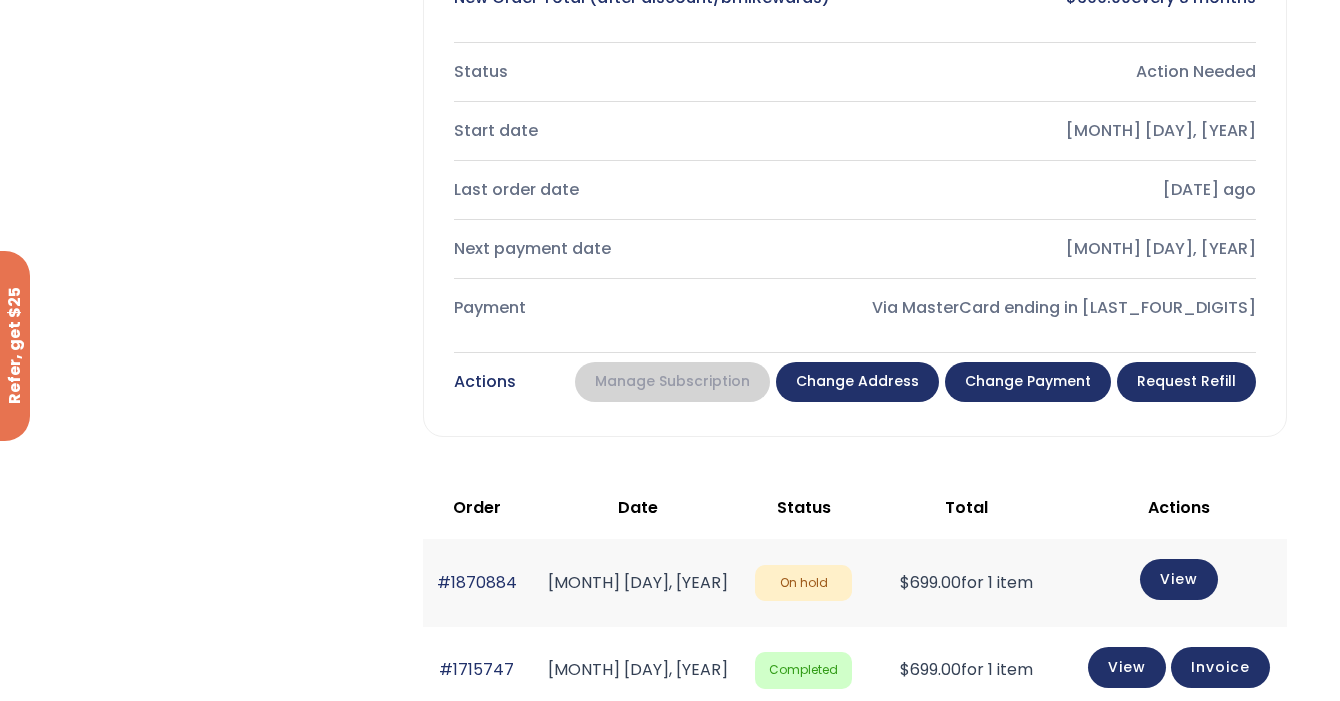 scroll, scrollTop: 689, scrollLeft: 0, axis: vertical 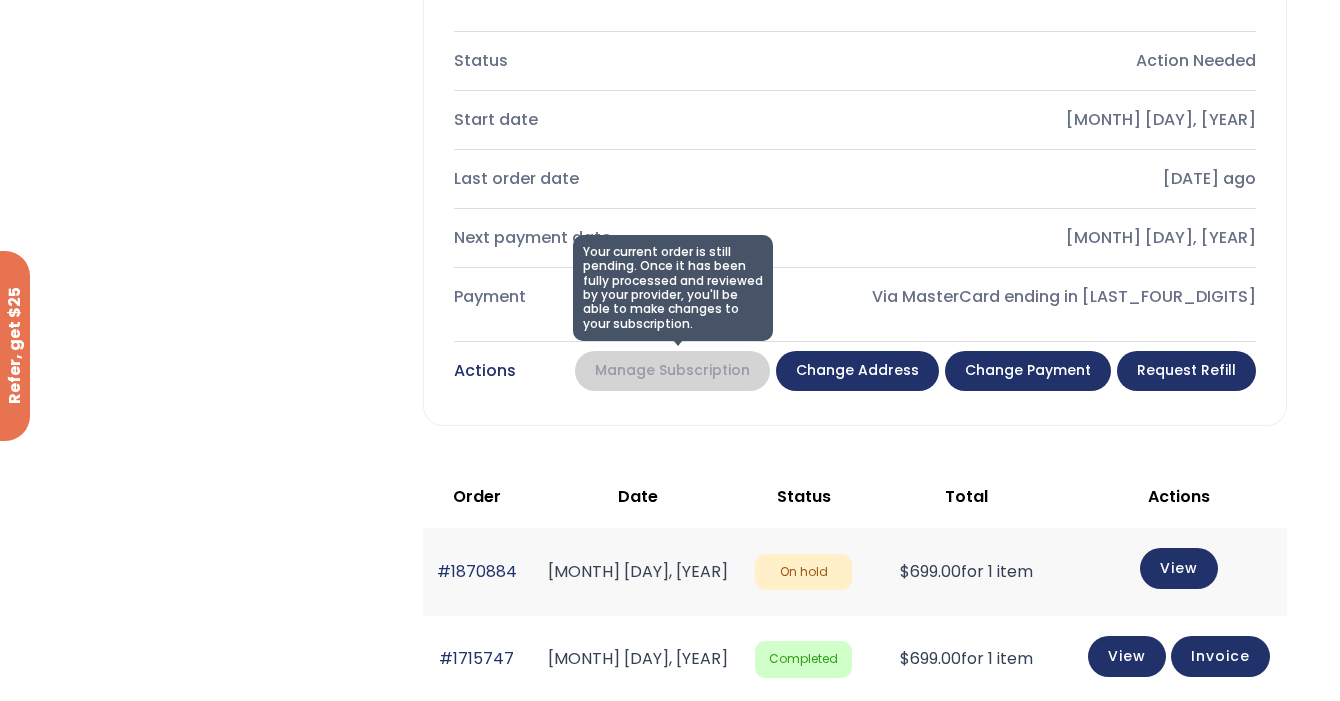 click on "Your current order is still pending. Once it has been fully processed and reviewed by your provider, you'll be able to make changes to your subscription. Manage Subscription" at bounding box center (672, 371) 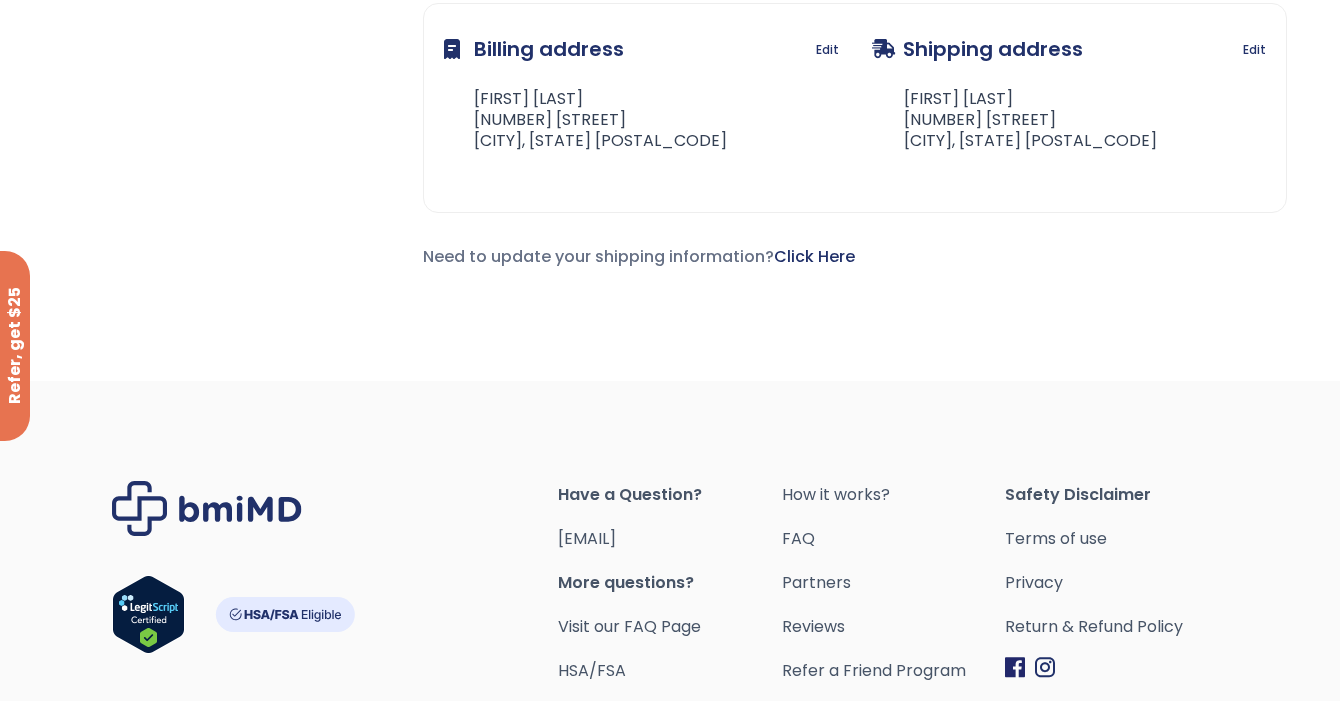 scroll, scrollTop: 1730, scrollLeft: 0, axis: vertical 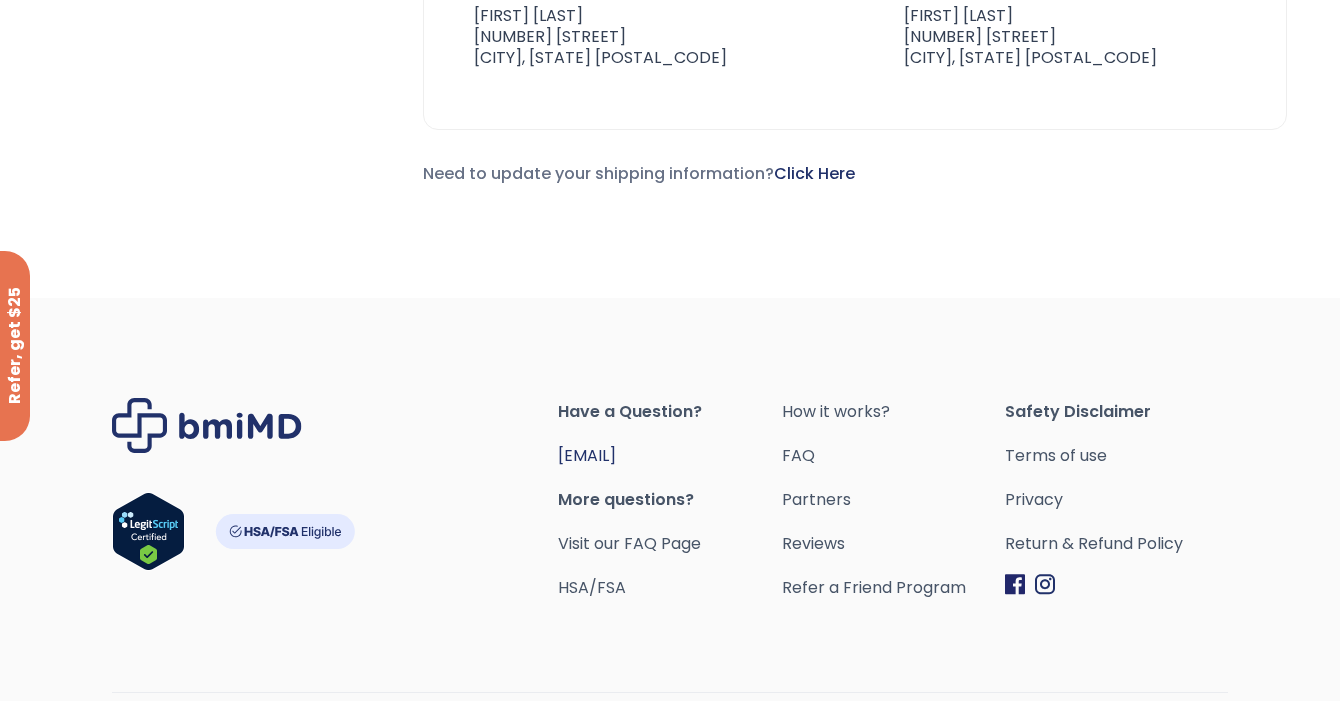 click on "[EMAIL]" at bounding box center (587, 455) 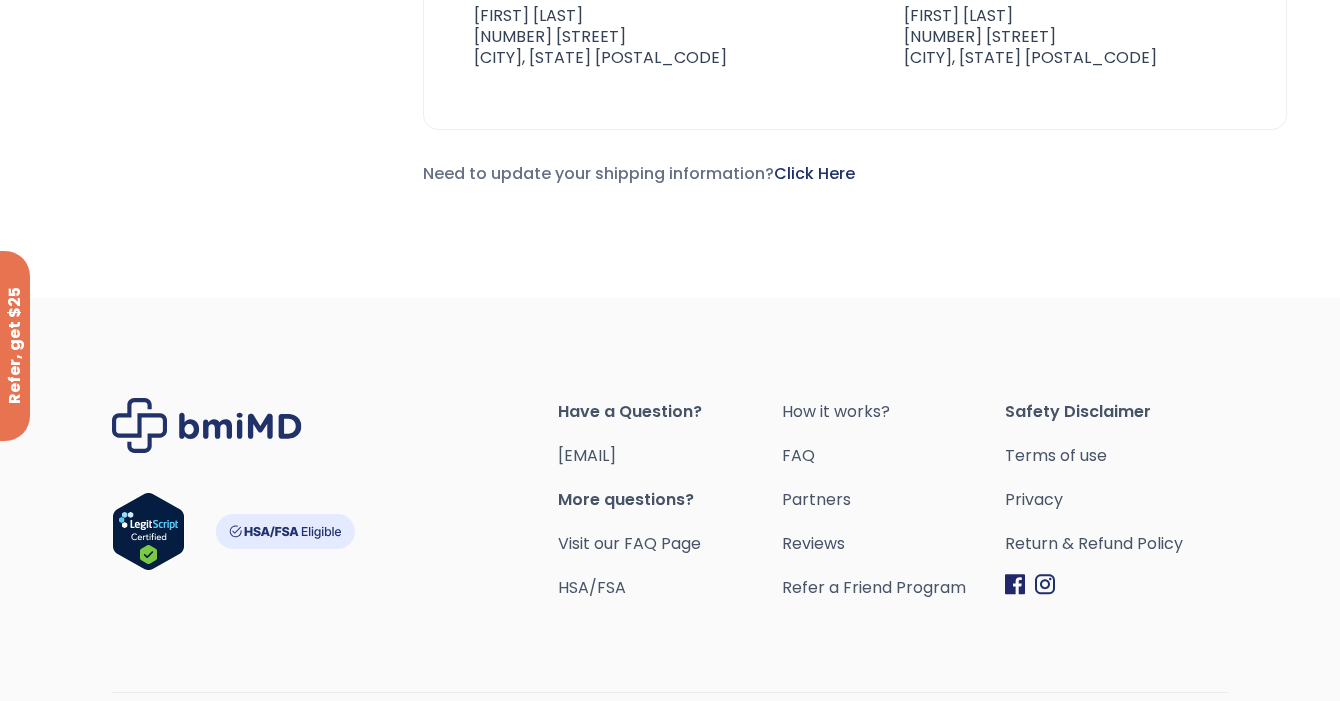 drag, startPoint x: 772, startPoint y: 451, endPoint x: 510, endPoint y: 441, distance: 262.19077 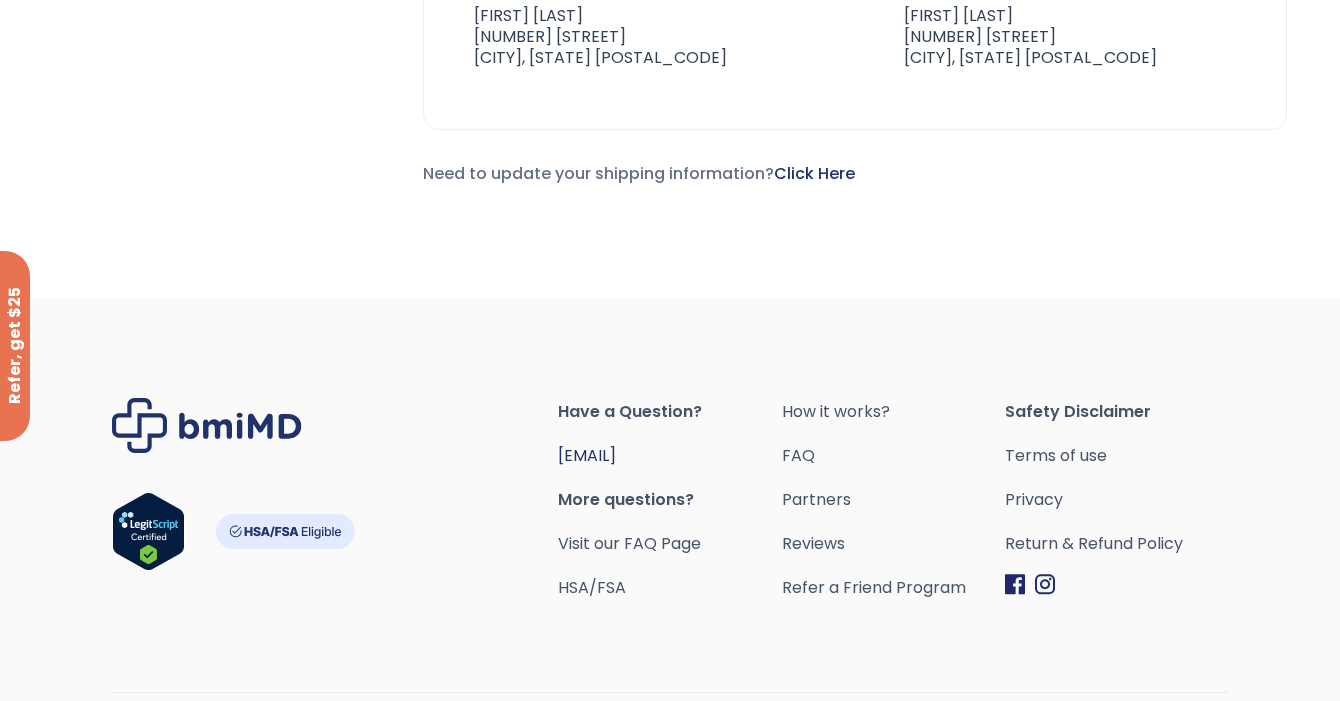 drag, startPoint x: 737, startPoint y: 460, endPoint x: 561, endPoint y: 451, distance: 176.22997 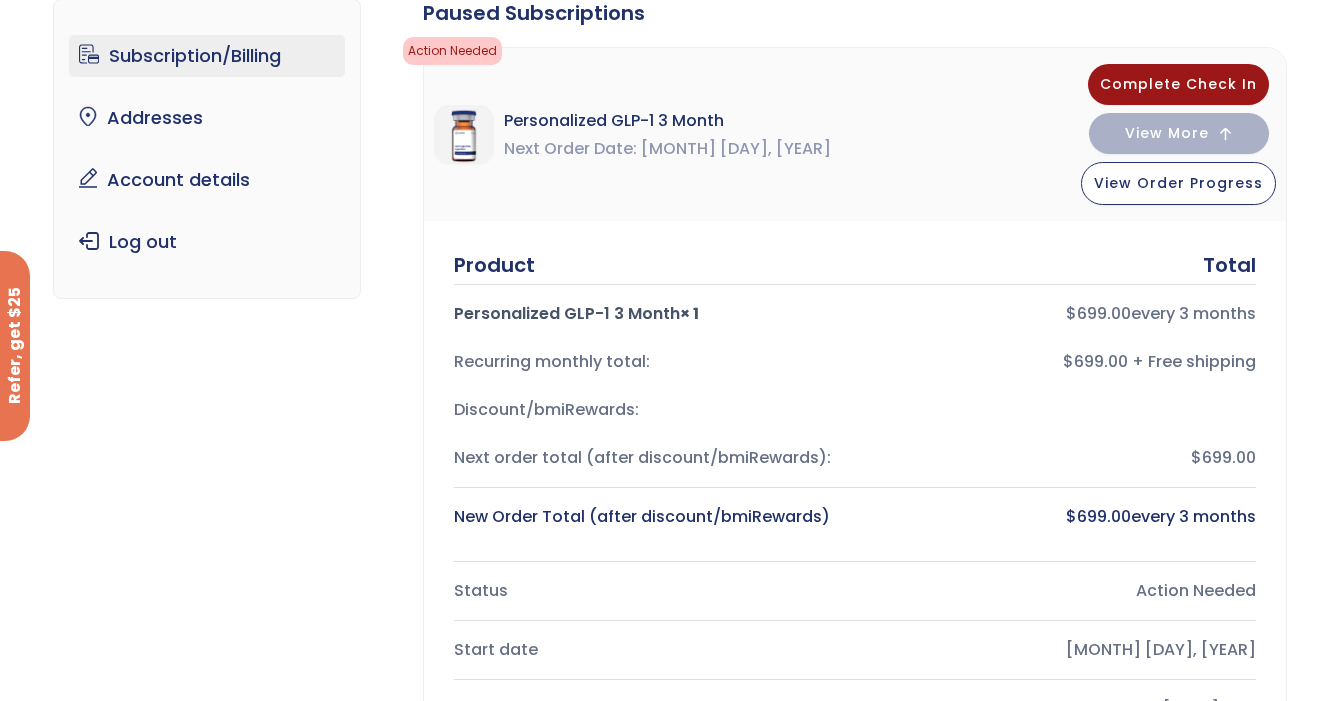 scroll, scrollTop: 0, scrollLeft: 0, axis: both 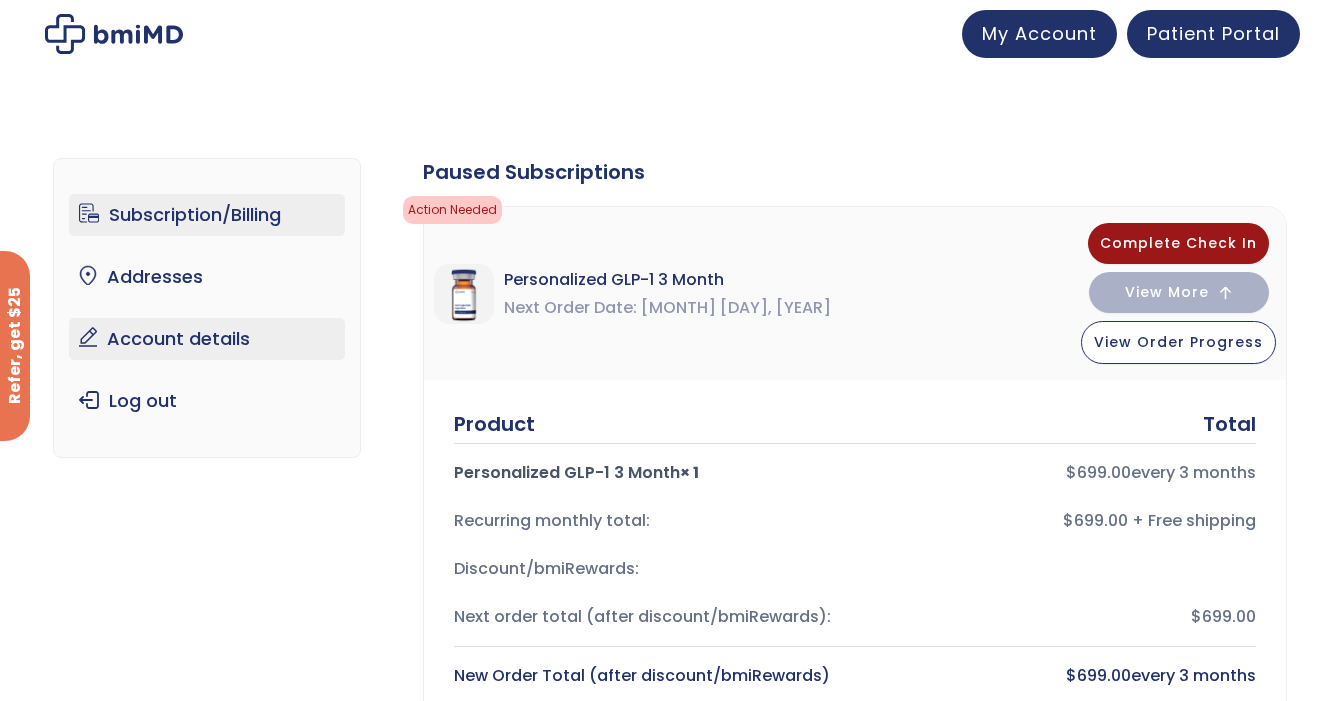 click on "Account details" at bounding box center (207, 339) 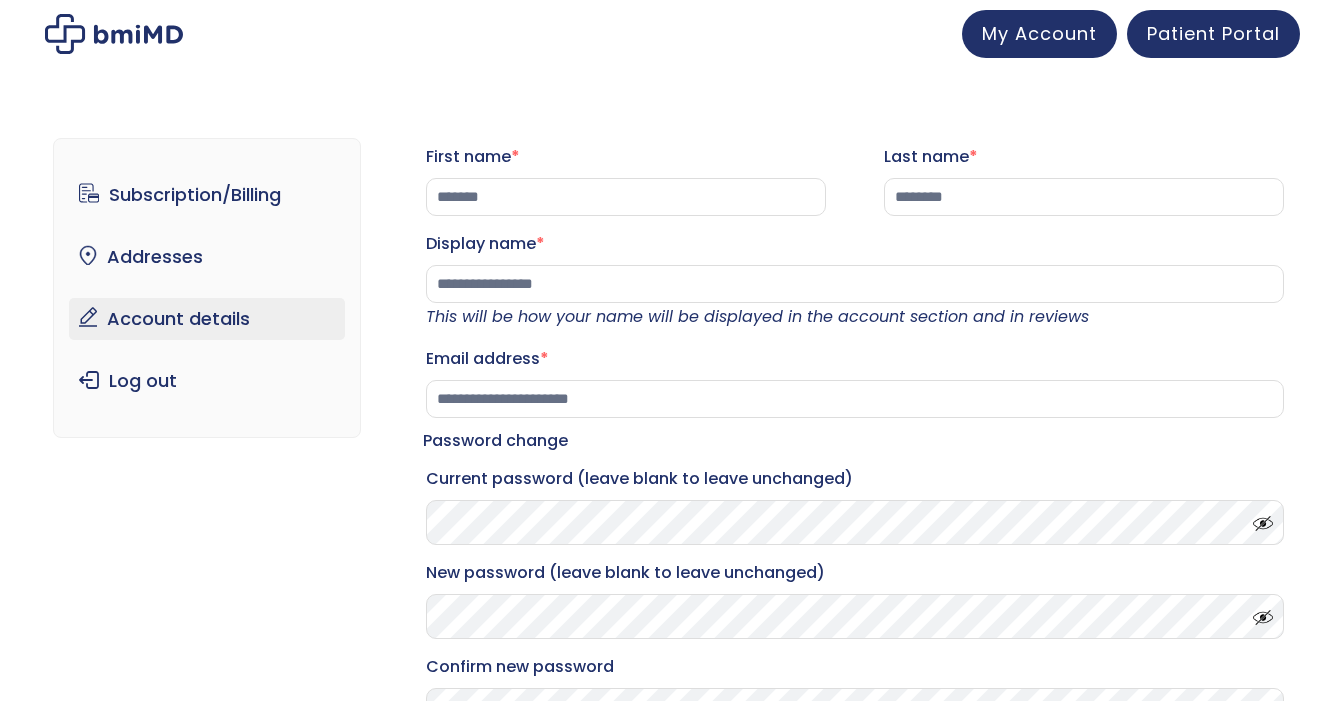 scroll, scrollTop: 0, scrollLeft: 0, axis: both 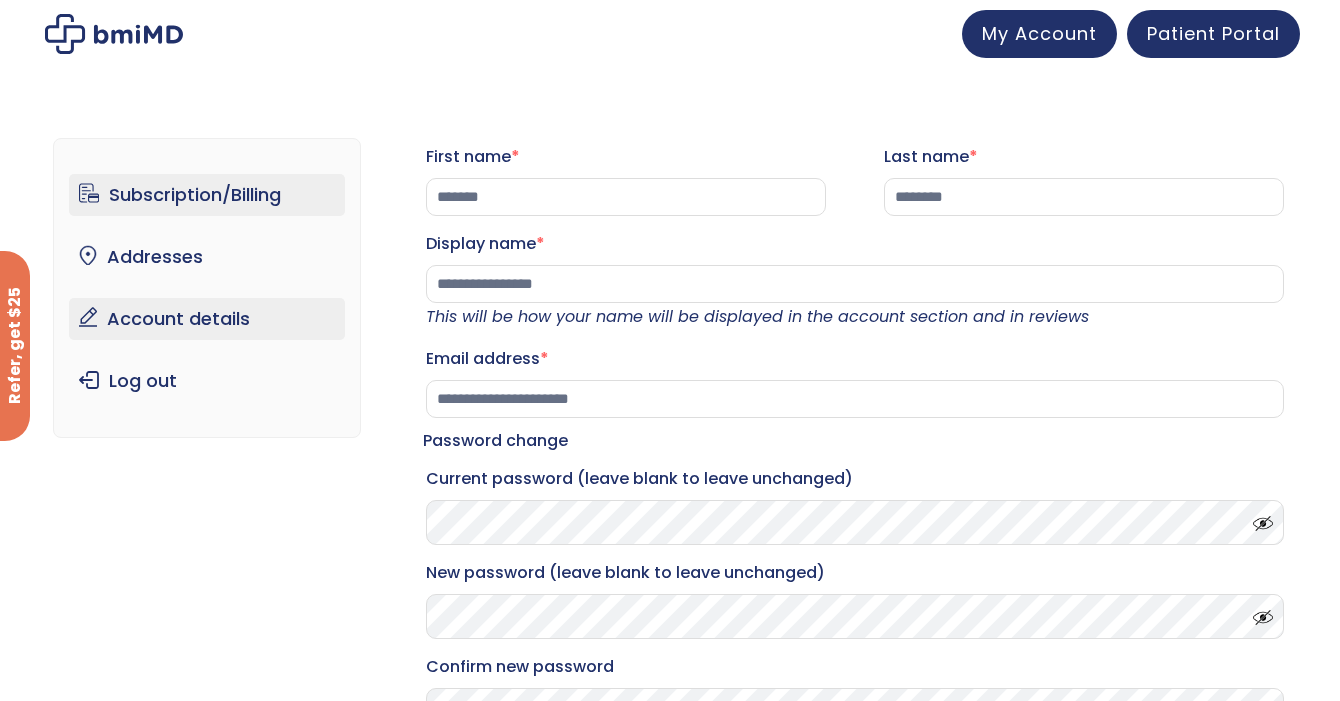 click on "Subscription/Billing" at bounding box center (207, 195) 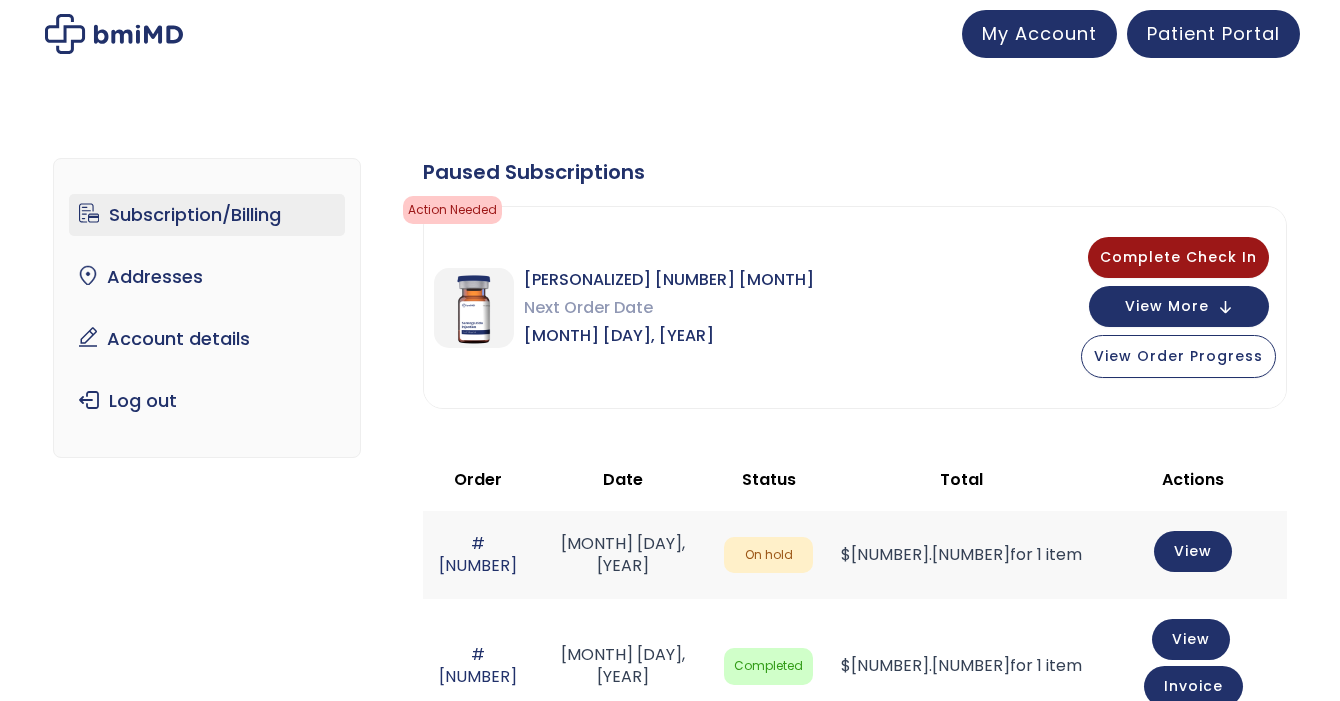 scroll, scrollTop: 0, scrollLeft: 0, axis: both 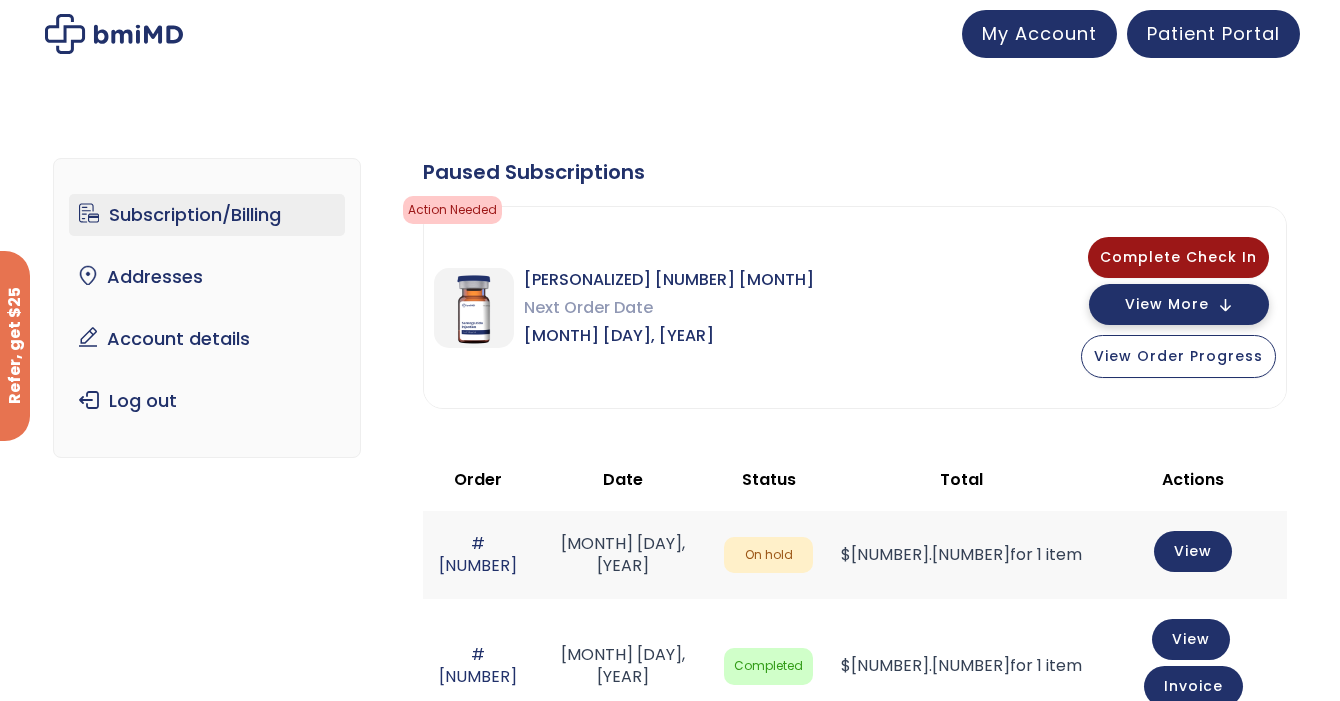 click on "View More" at bounding box center (1179, 304) 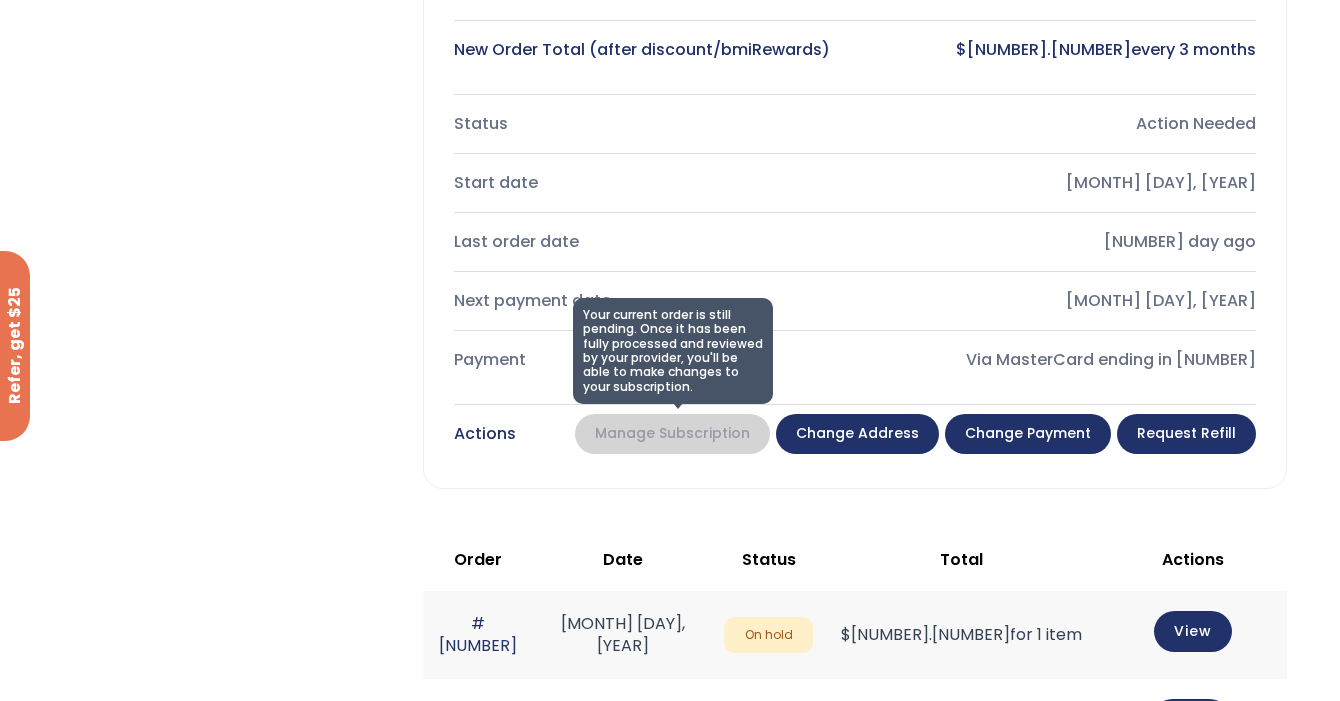 scroll, scrollTop: 664, scrollLeft: 0, axis: vertical 